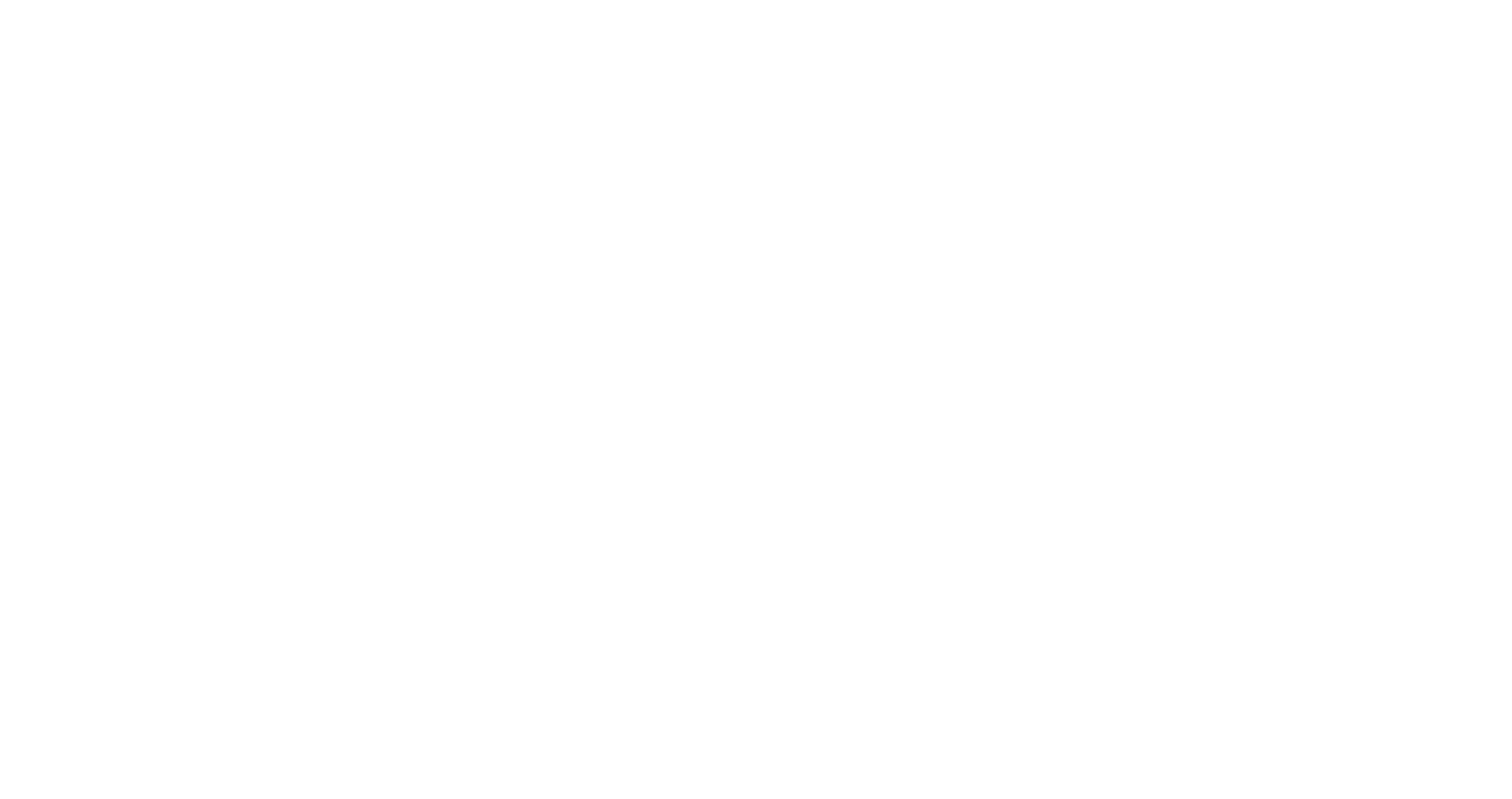 scroll, scrollTop: 0, scrollLeft: 0, axis: both 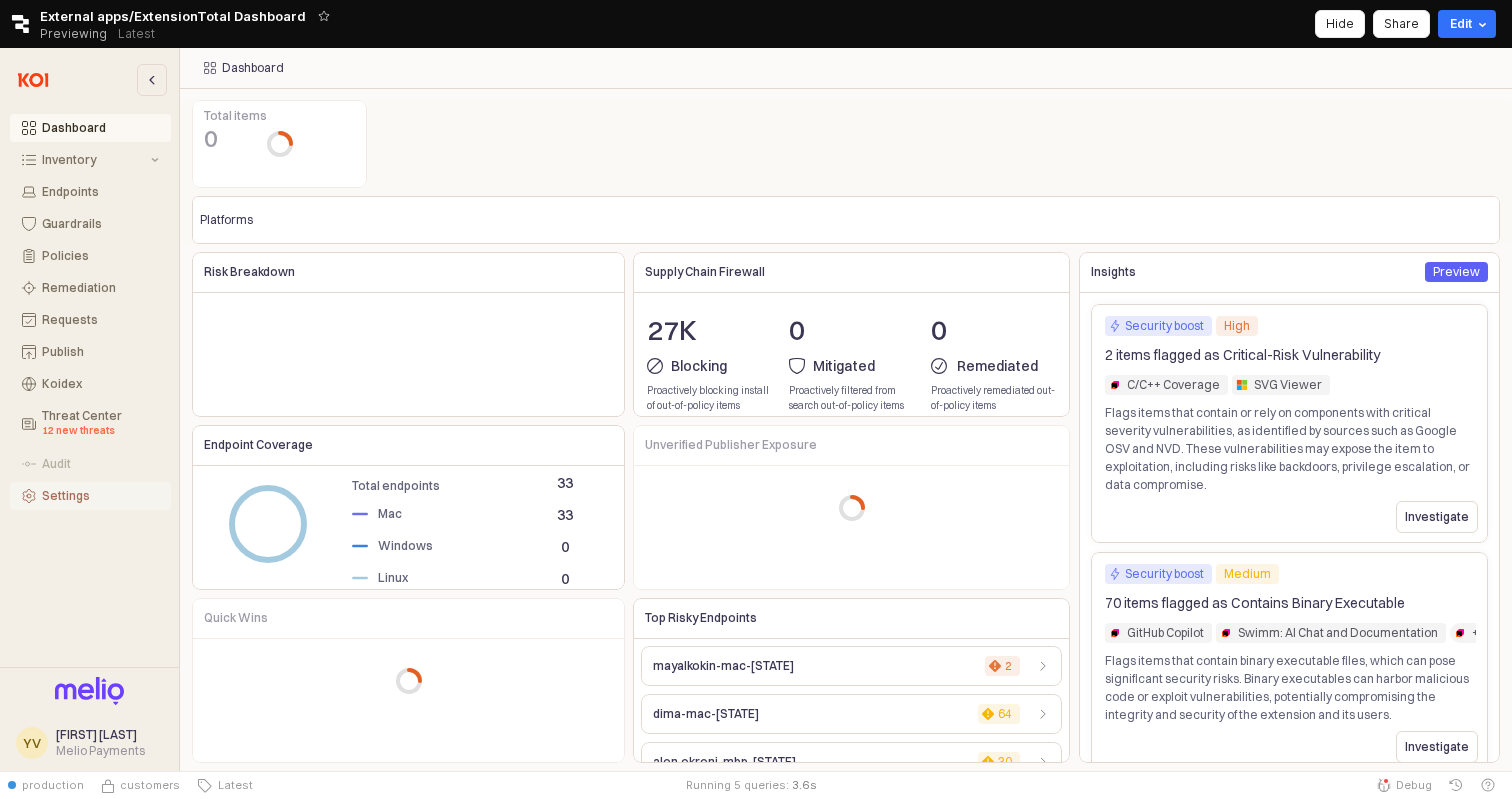 click on "Settings" at bounding box center (100, 496) 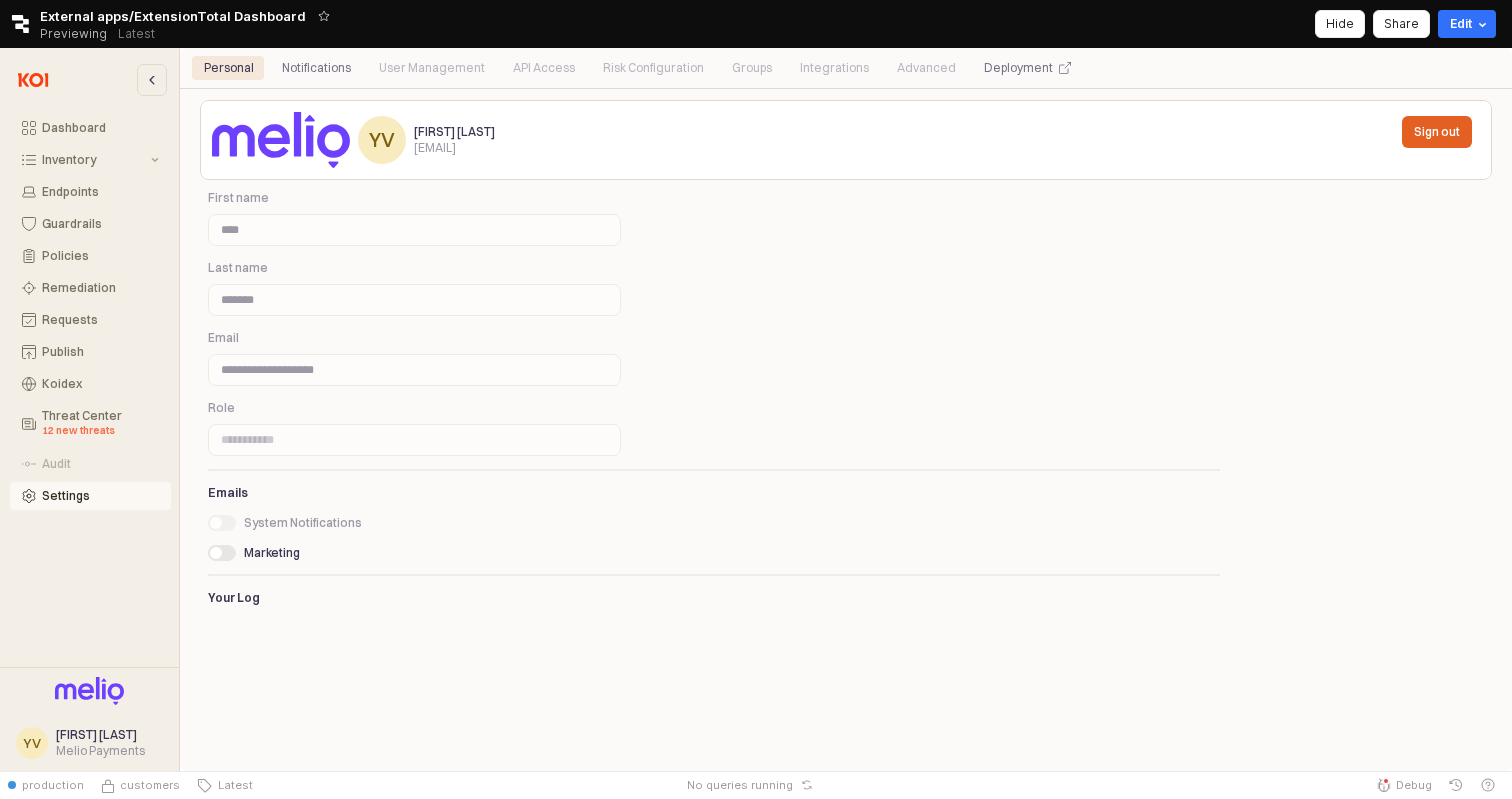 click on "User Management" at bounding box center (432, 68) 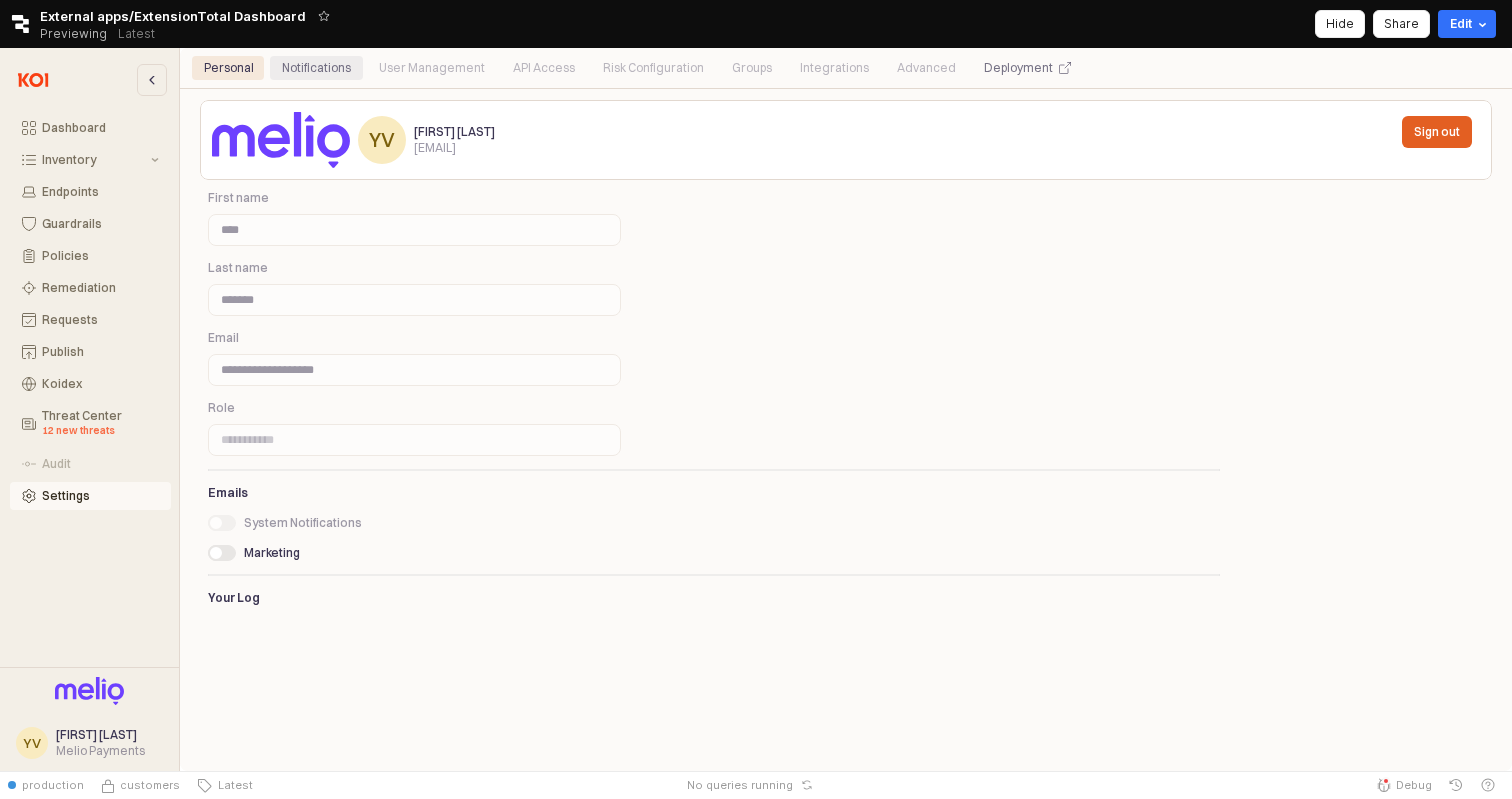 click on "Notifications" at bounding box center (316, 68) 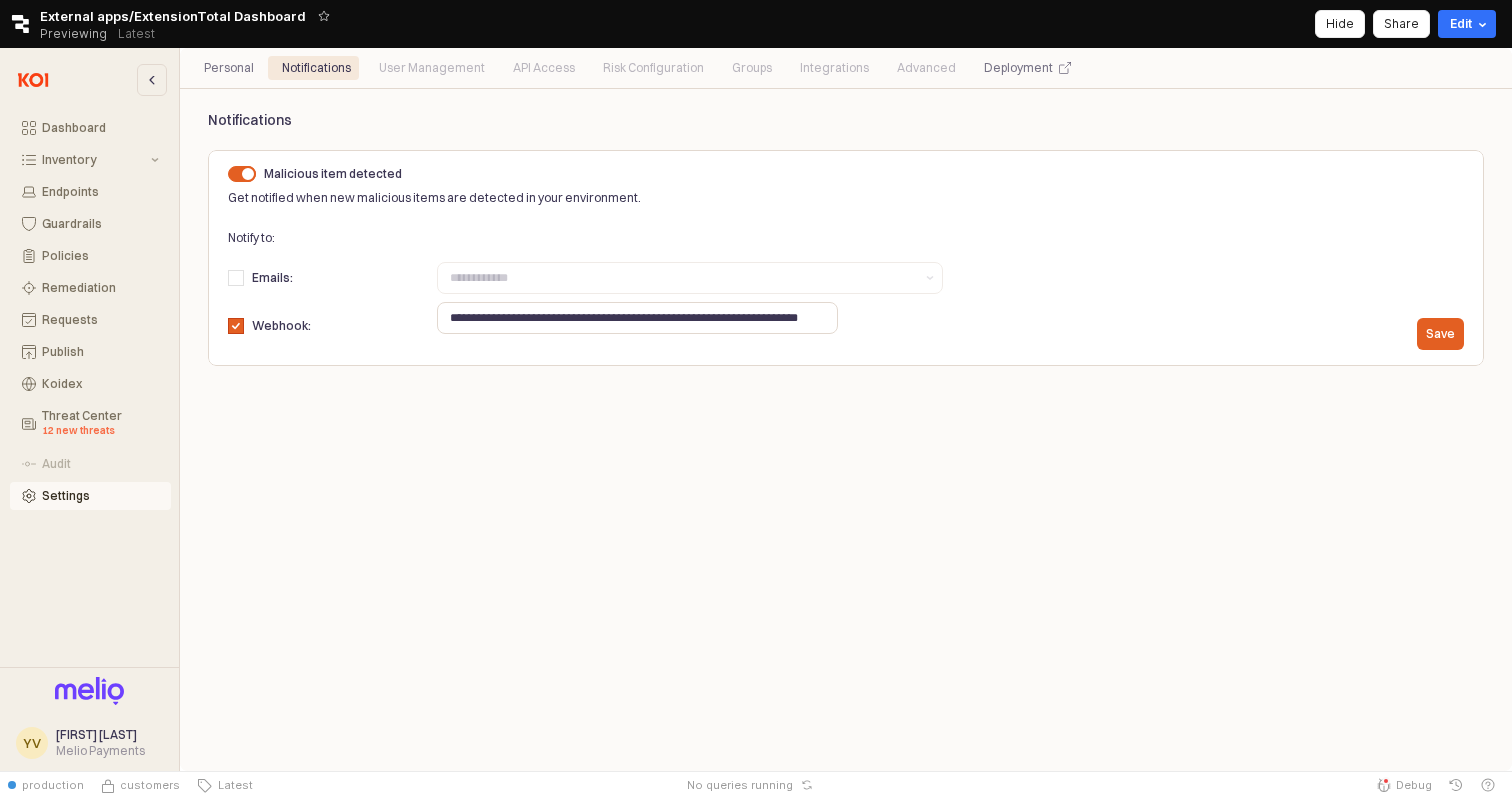 click on "Retool logo External apps/ExtensionTotal Dashboard Previewing Latest
Hide
Share Edit" at bounding box center [756, 24] 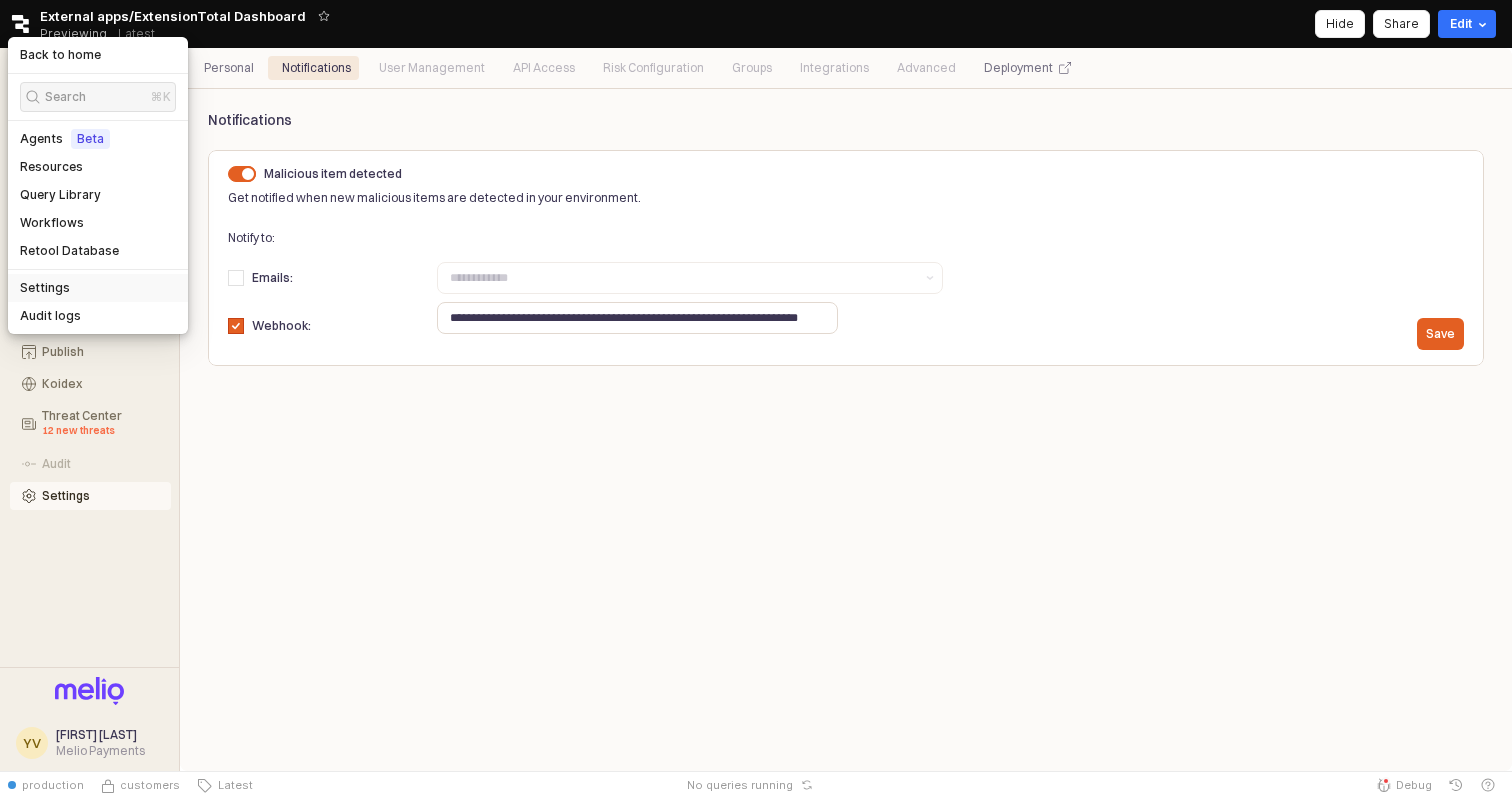 click on "Settings" at bounding box center [98, 288] 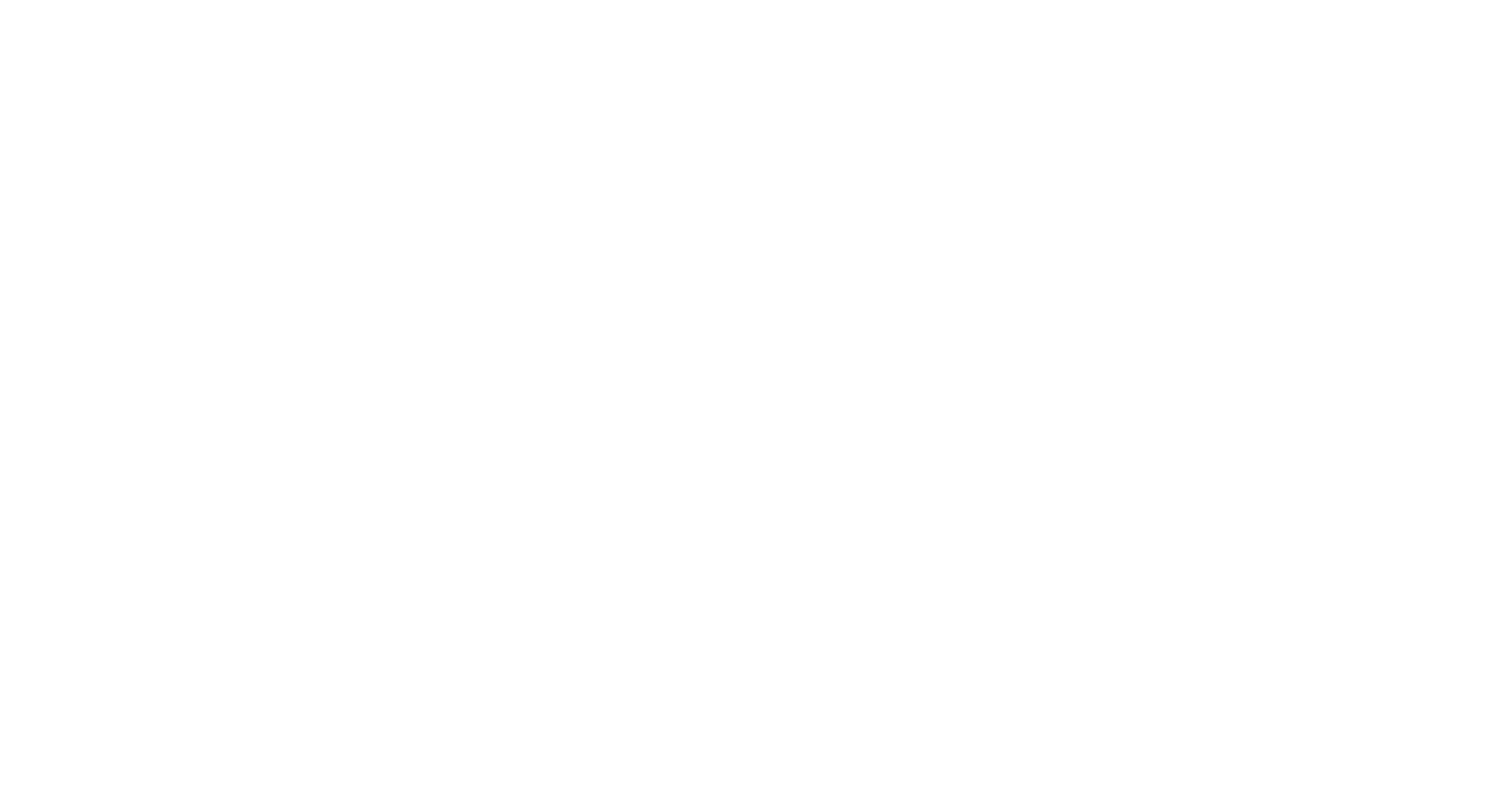 scroll, scrollTop: 0, scrollLeft: 0, axis: both 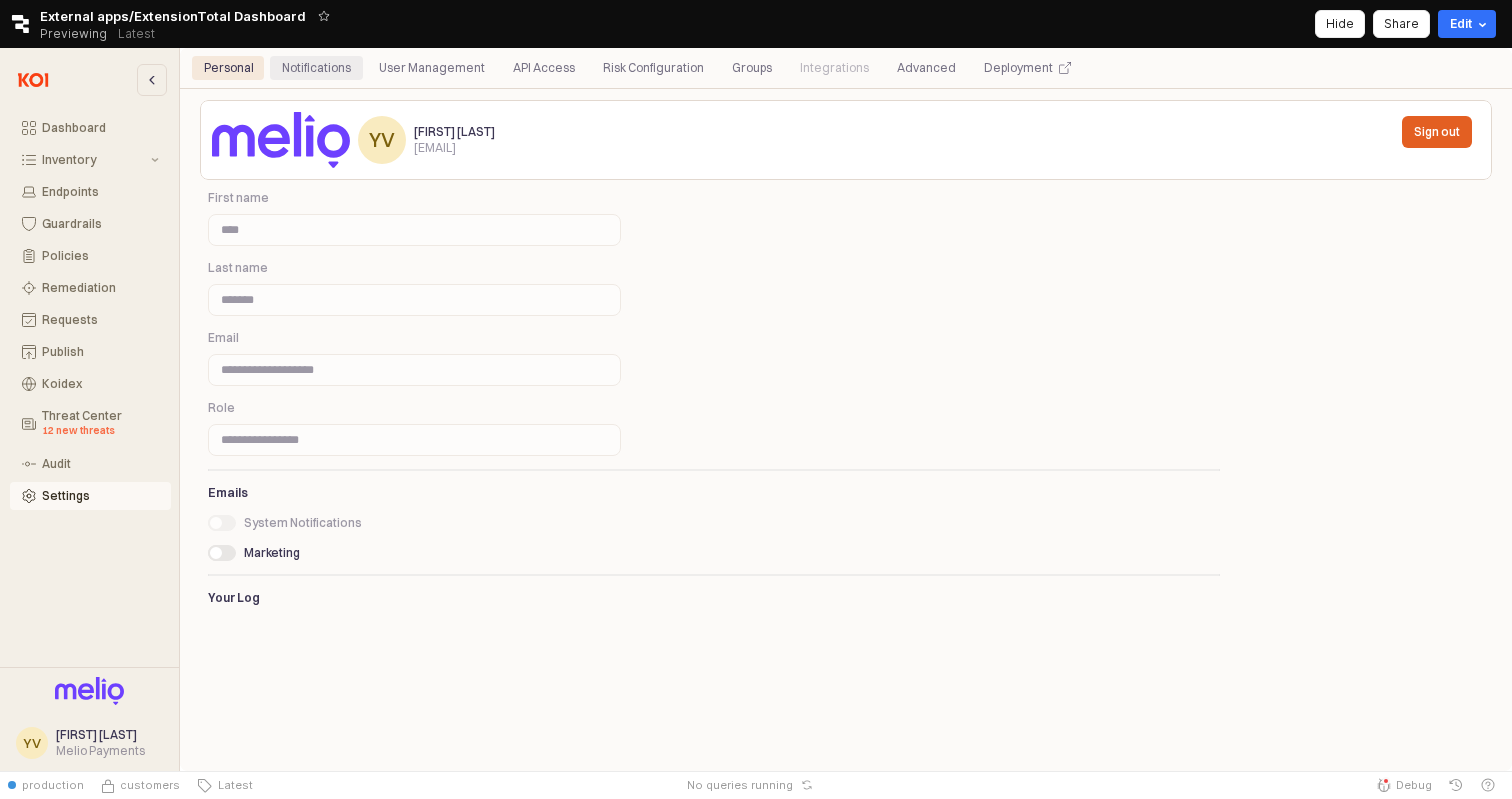 click on "Notifications" at bounding box center [316, 68] 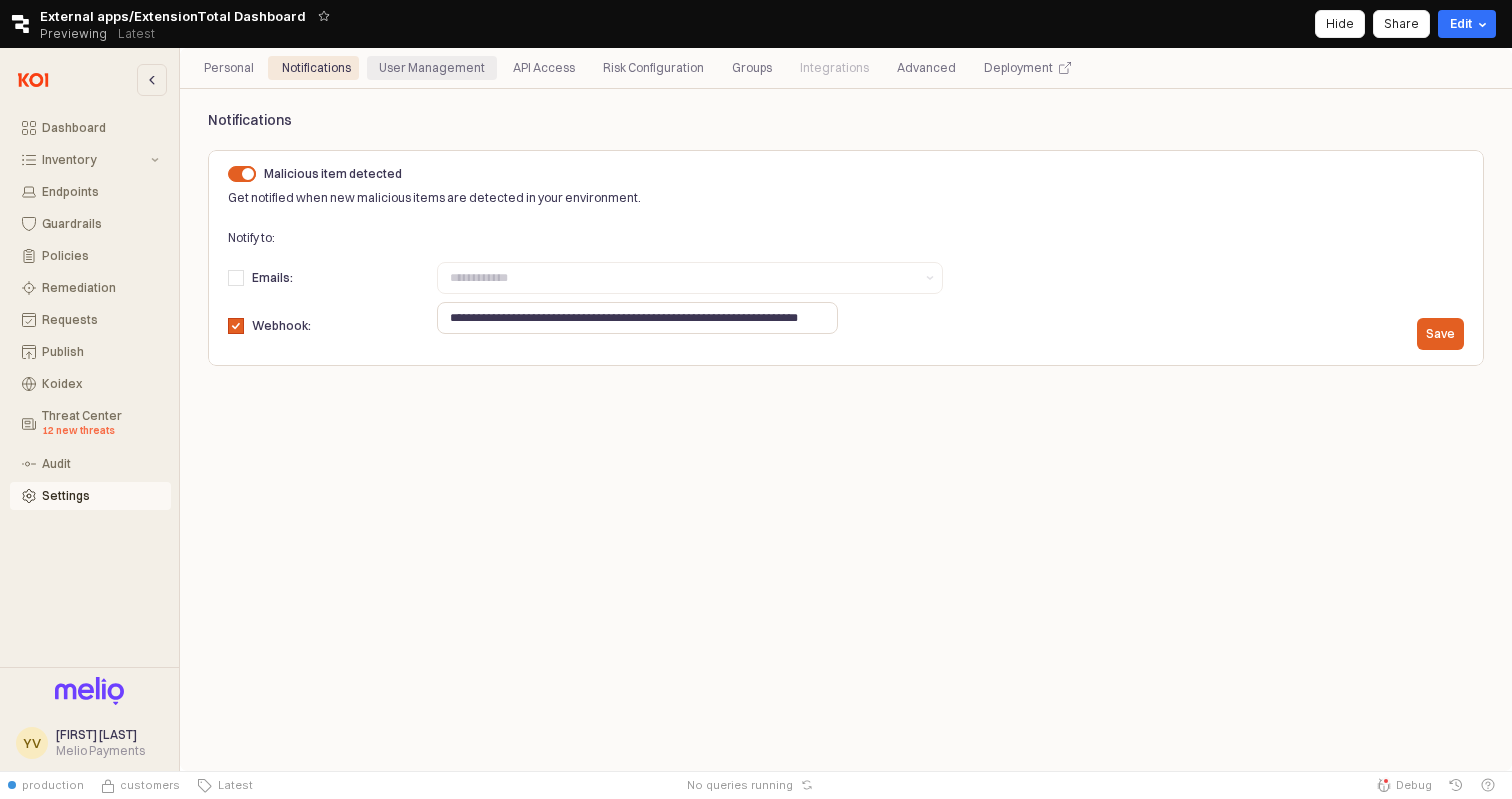 click on "User Management" at bounding box center (432, 68) 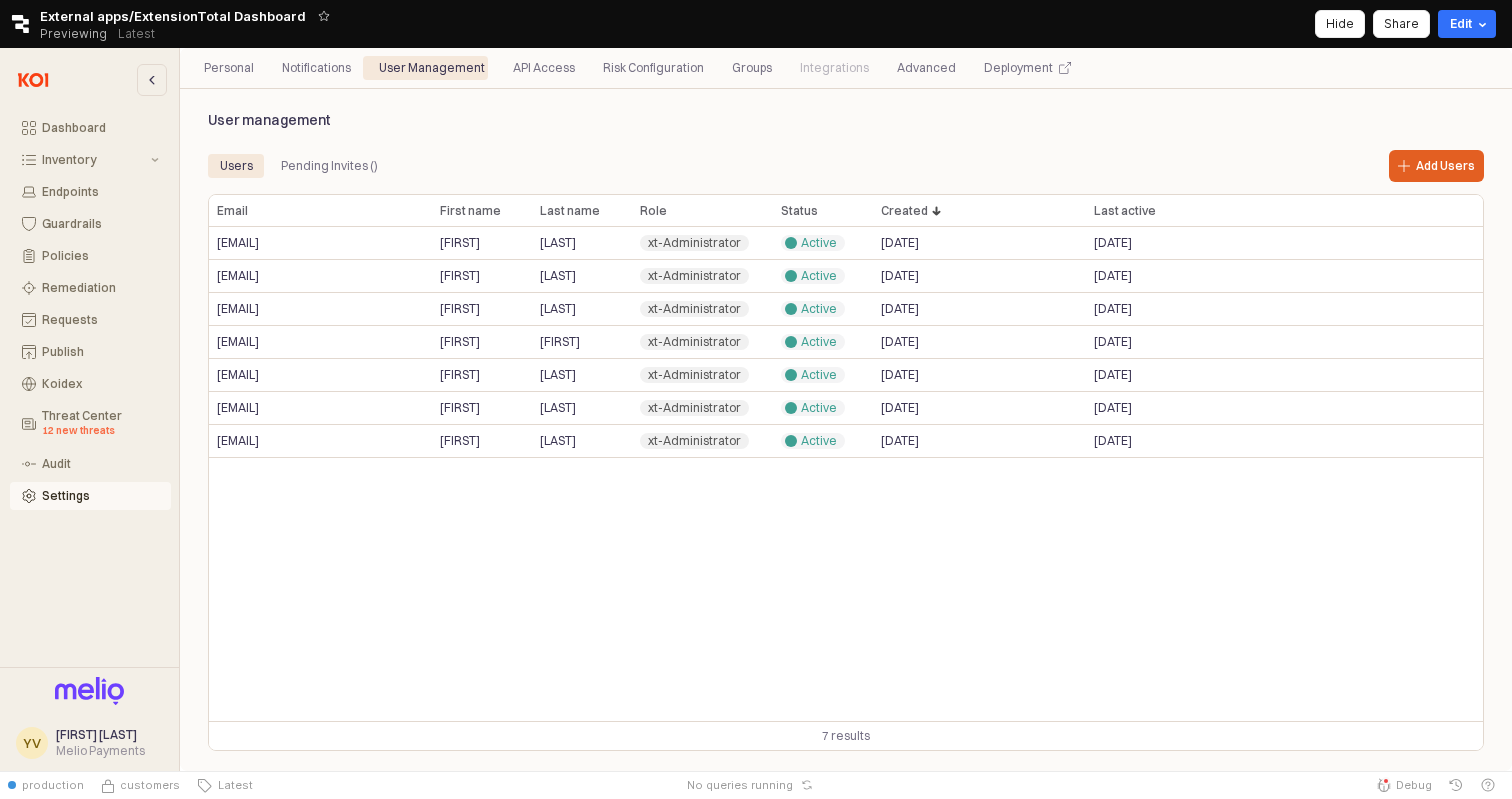 click on "Personal Notifications User Management API Access Risk Configuration Groups Integrations Advanced Deployment" at bounding box center [846, 68] 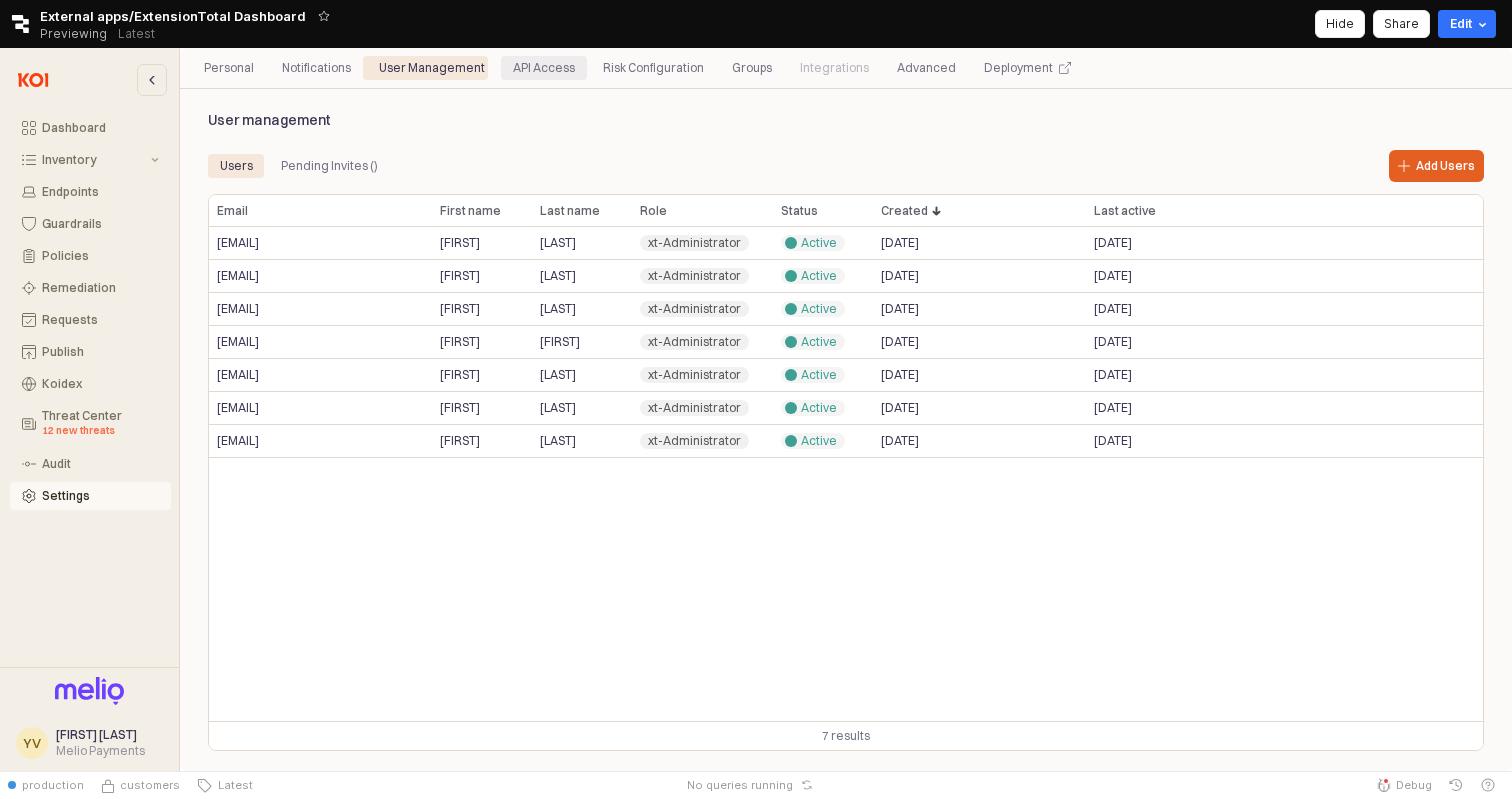 click on "API Access" at bounding box center [544, 68] 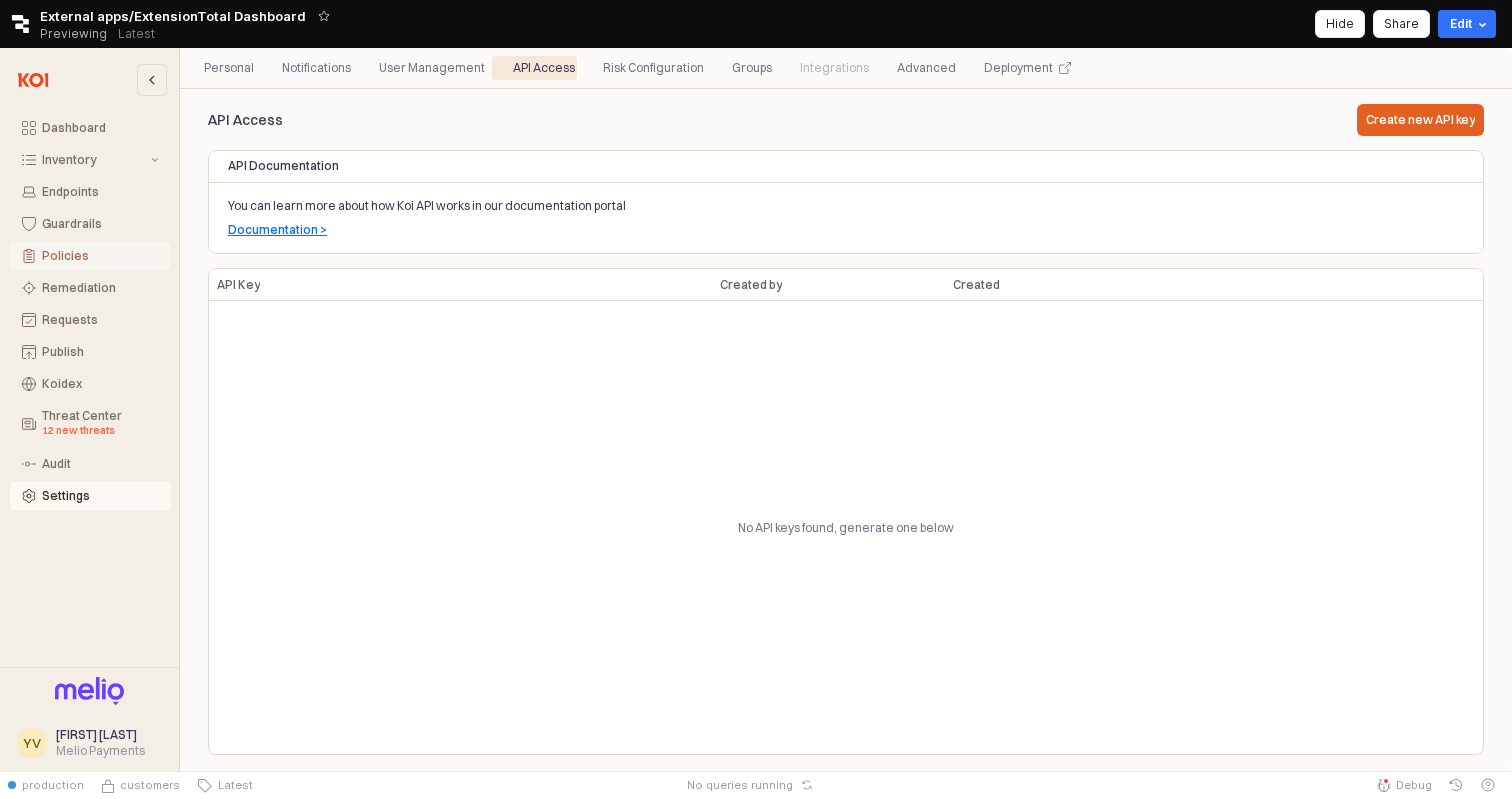 click on "Policies" at bounding box center [90, 256] 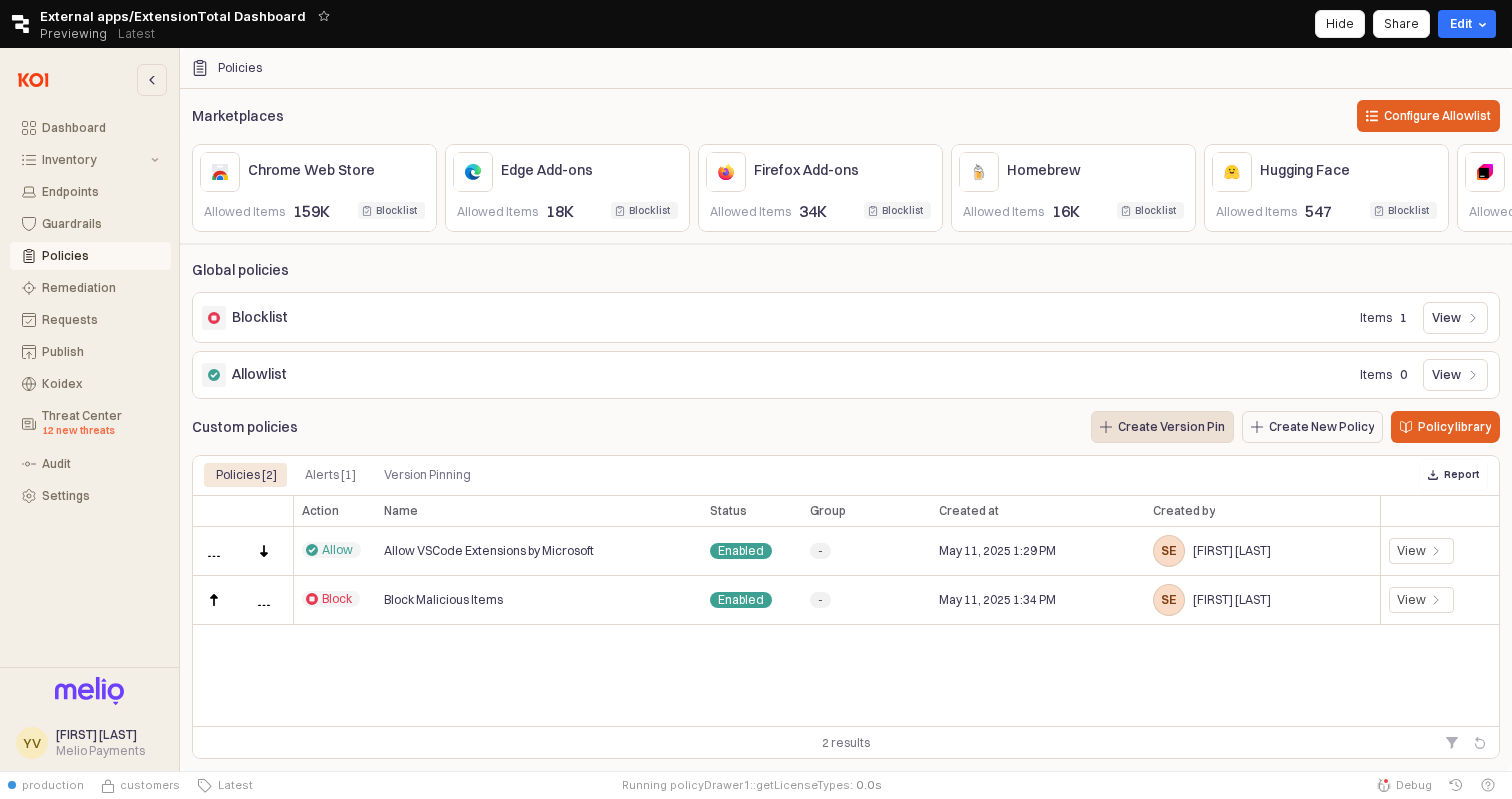 click on "Create Version Pin" at bounding box center [1171, 427] 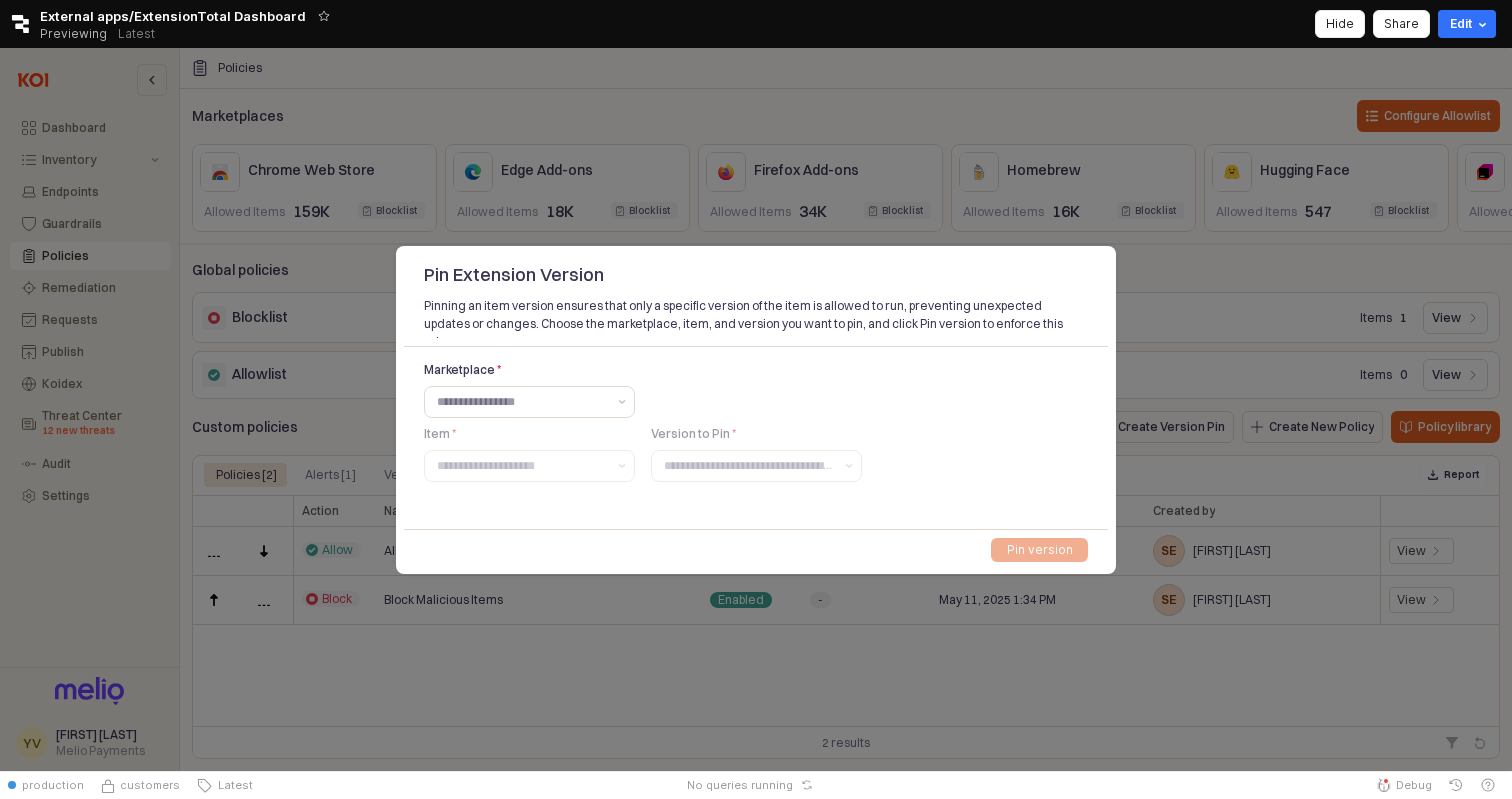 type 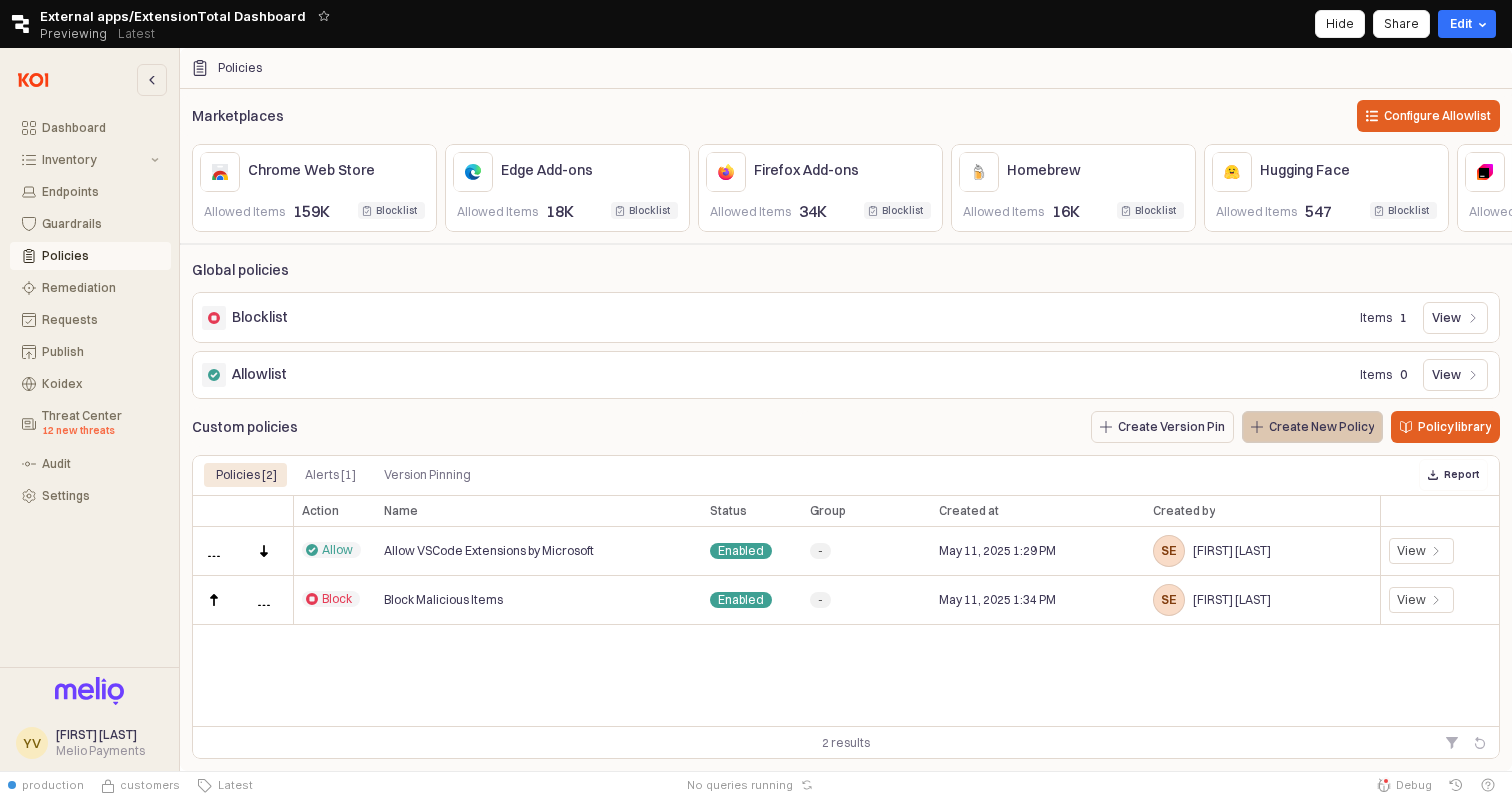 click on "Create New Policy" at bounding box center (1321, 427) 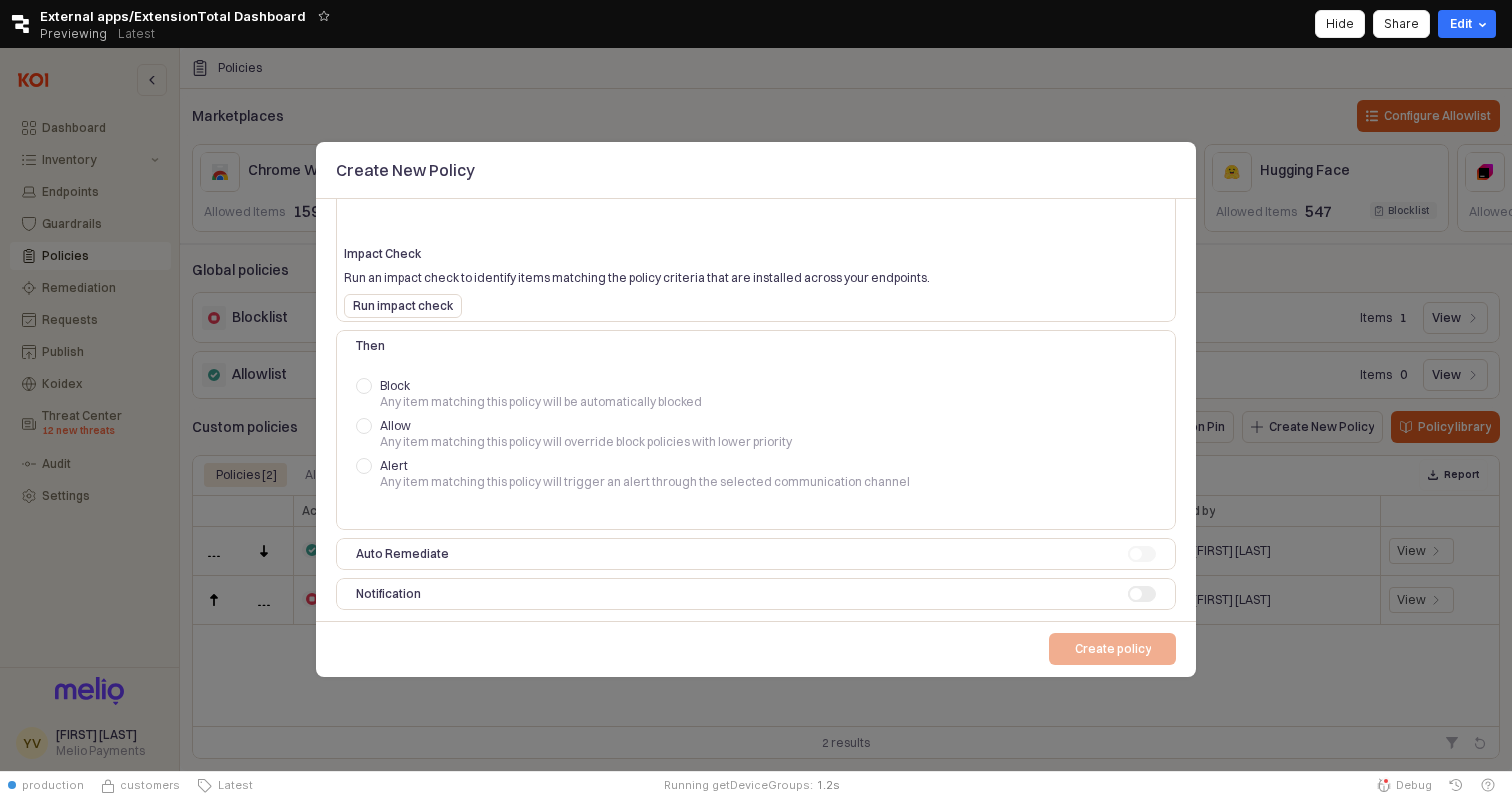 scroll, scrollTop: 257, scrollLeft: 0, axis: vertical 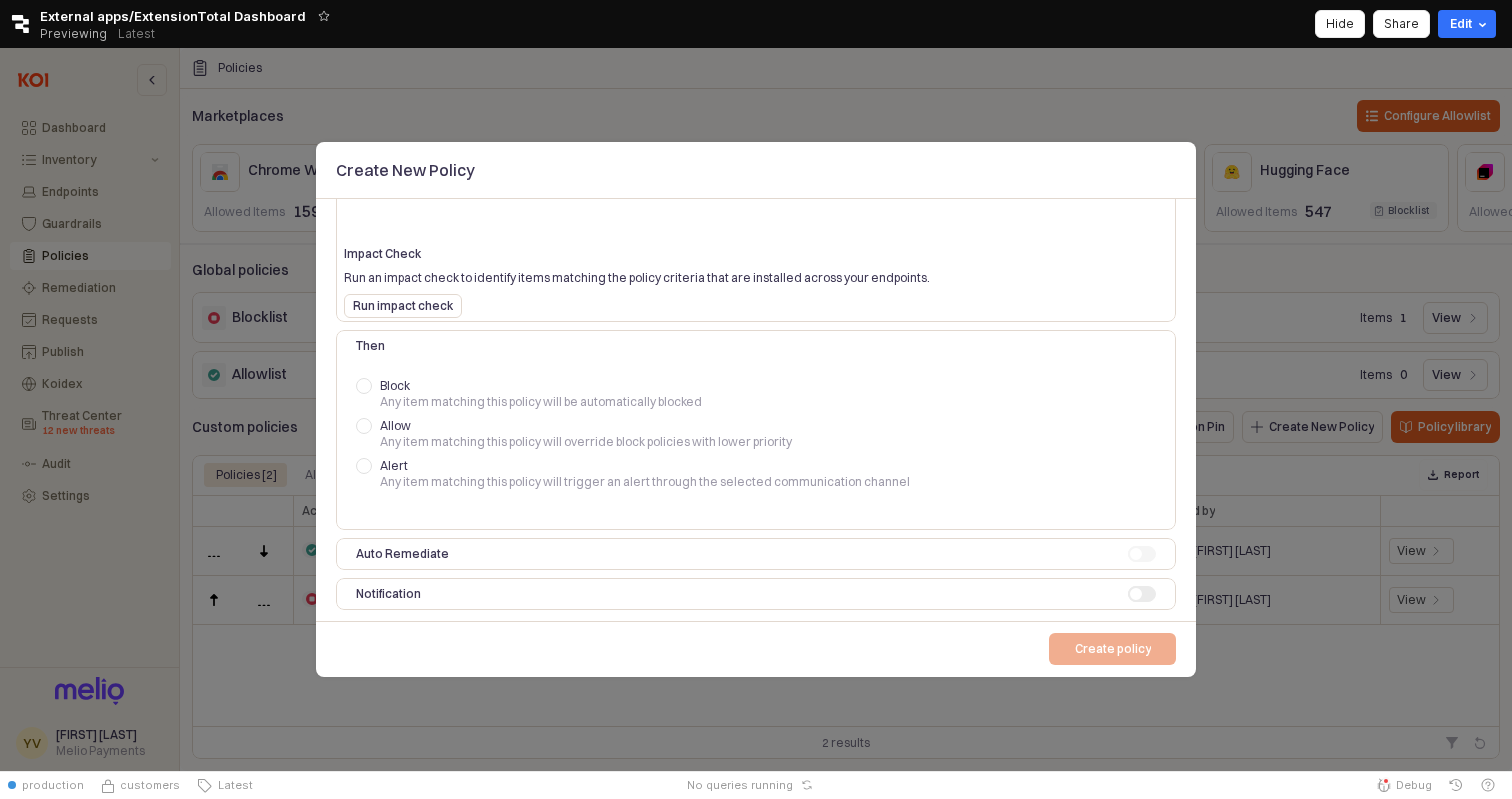 click on "Auto Remediate a" at bounding box center [756, 554] 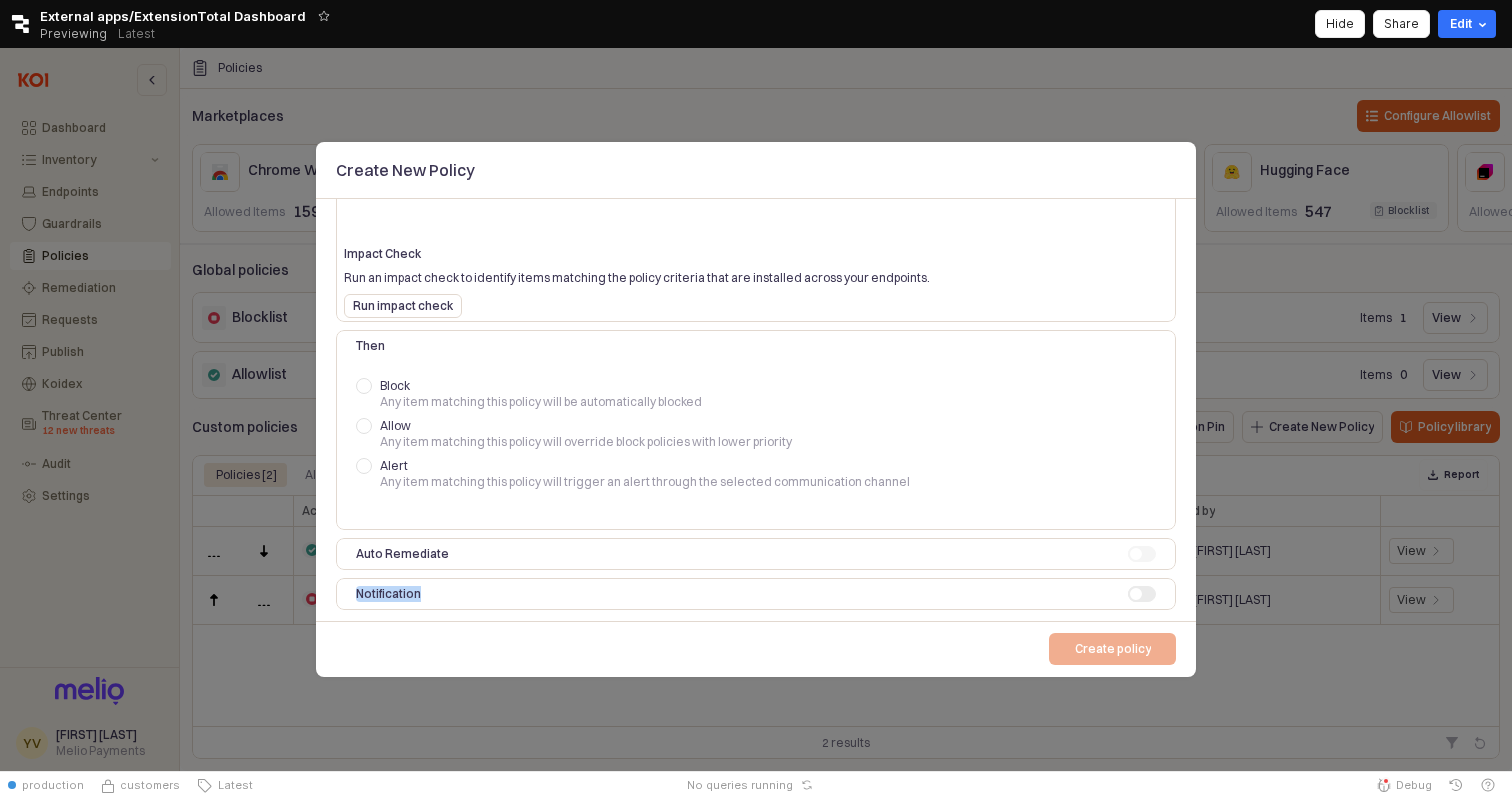 click on "Notification" at bounding box center [688, 594] 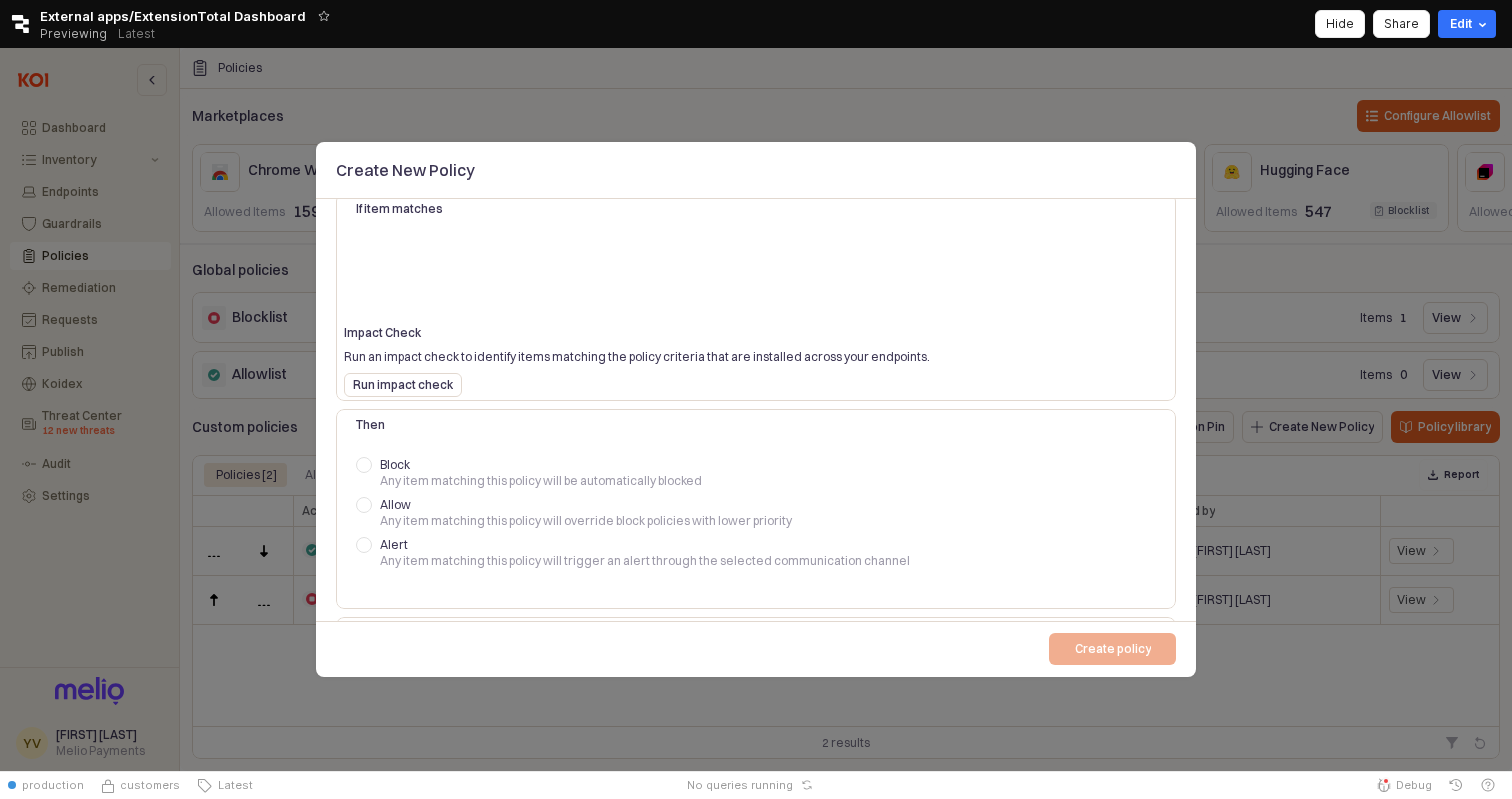 scroll, scrollTop: 0, scrollLeft: 0, axis: both 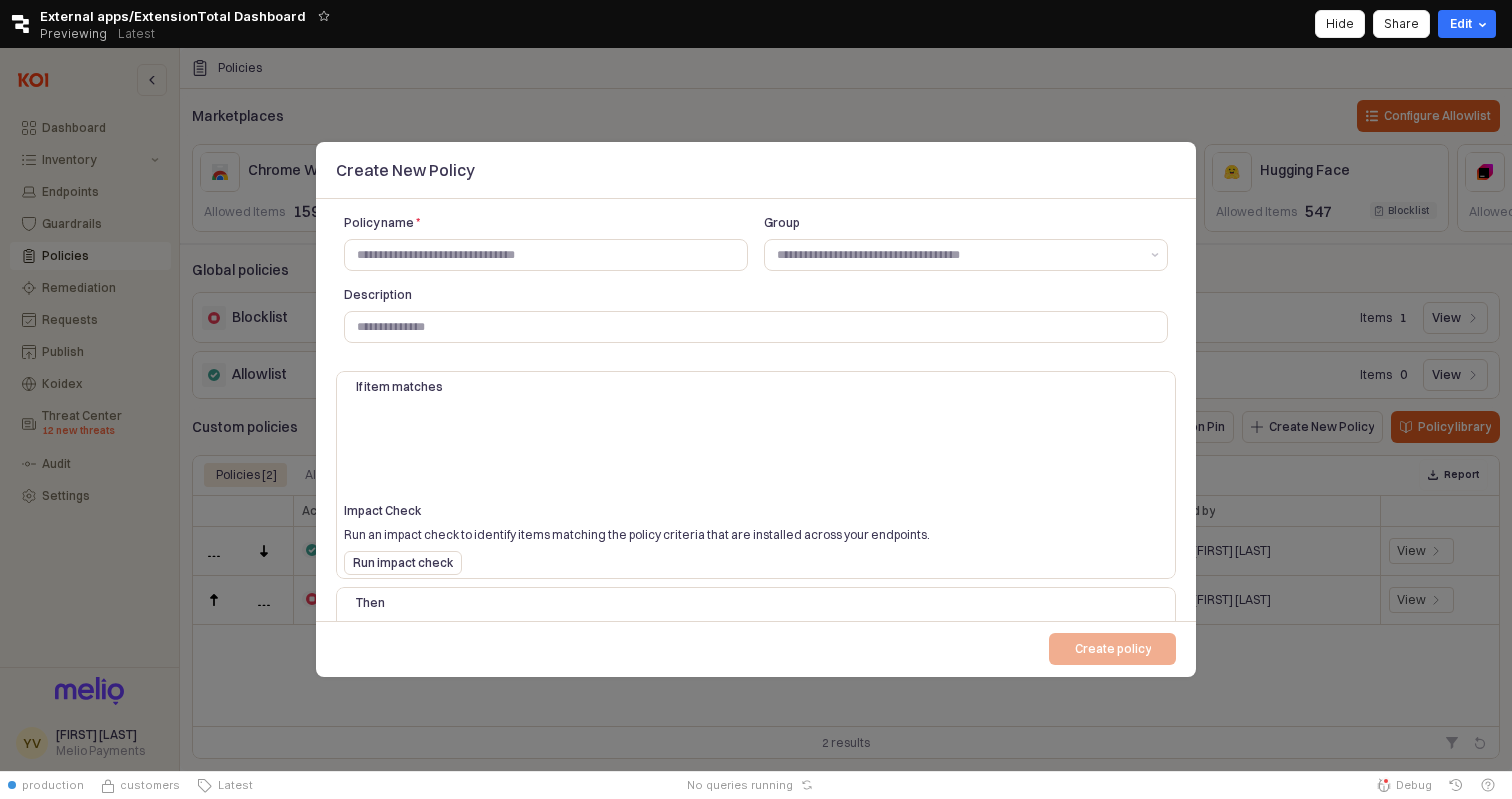 click at bounding box center (756, 409) 